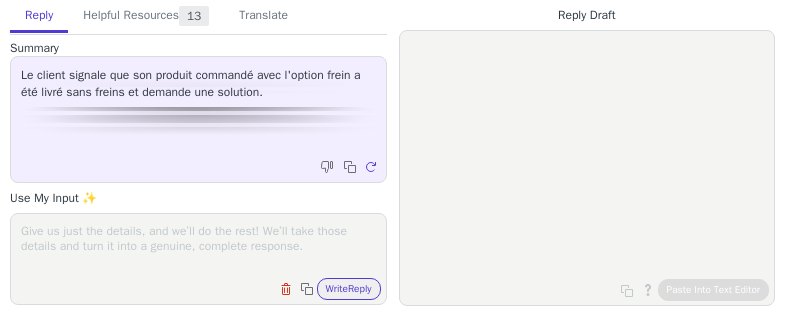 scroll, scrollTop: 0, scrollLeft: 0, axis: both 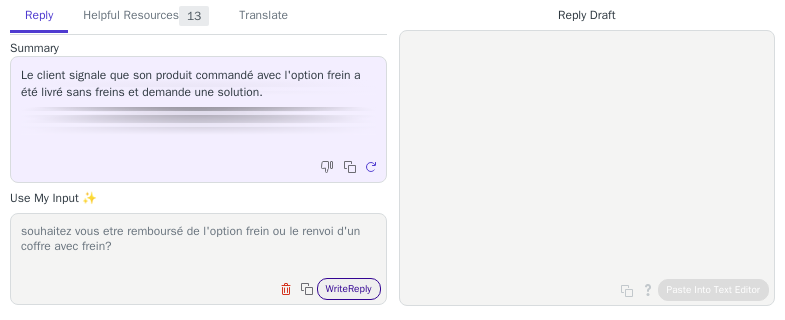 type on "souhaitez vous etre remboursé de l'option frein ou le renvoi d'un coffre avec frein?" 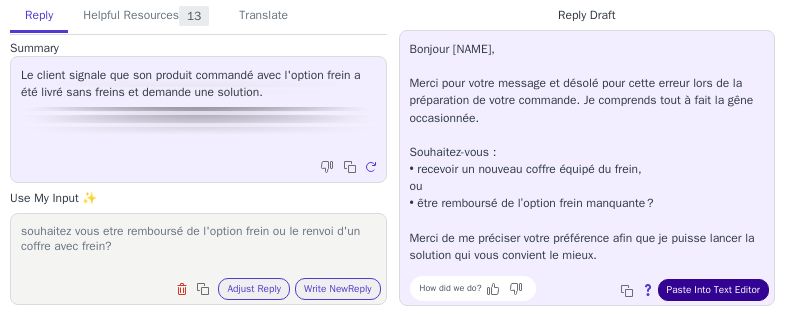 click on "Paste Into Text Editor" at bounding box center [713, 290] 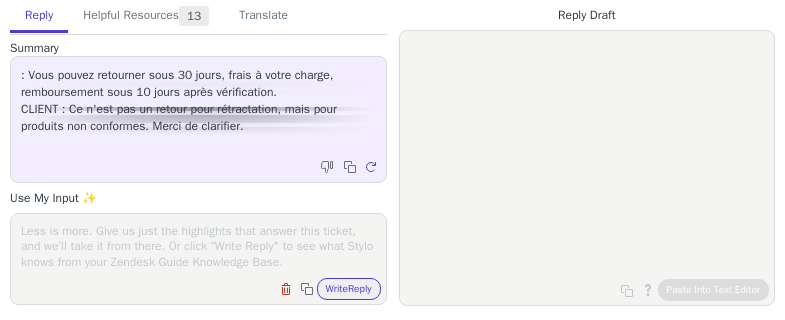 scroll, scrollTop: 0, scrollLeft: 0, axis: both 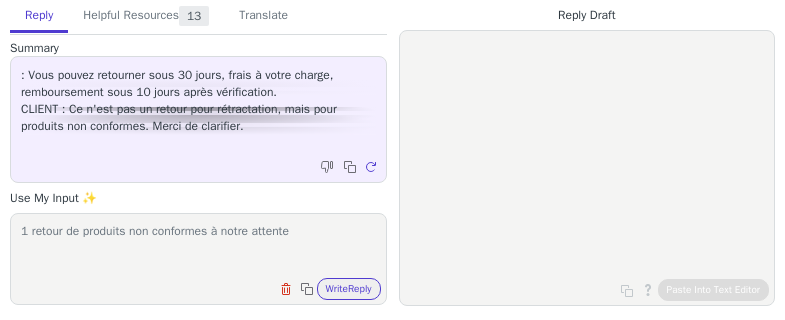 click on "1 retour de produits non conformes à notre attente" at bounding box center [198, 246] 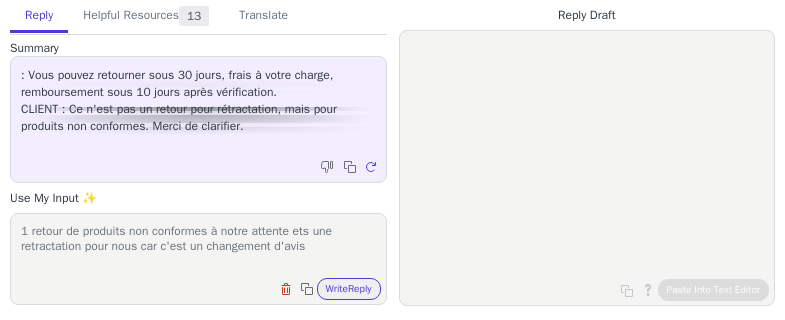 click on "1 retour de produits non conformes à notre attente ets une retractation pour nous car c'est un changement d'avis" at bounding box center [198, 246] 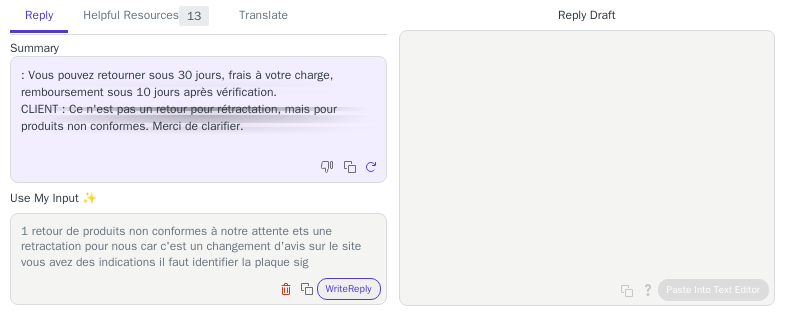 scroll, scrollTop: 16, scrollLeft: 0, axis: vertical 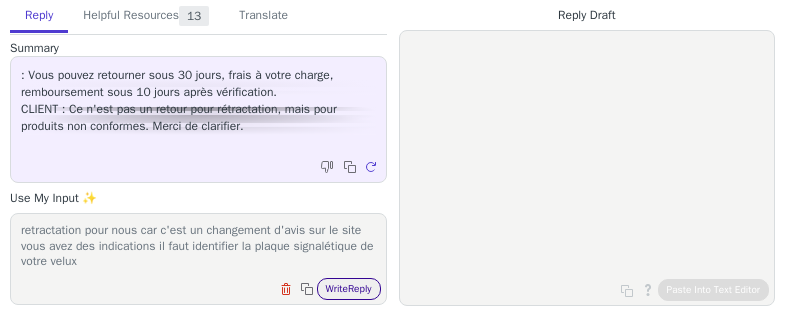 type on "1 retour de produits non conformes à notre attente ets une retractation pour nous car c'est un changement d'avis sur le site vous avez des indications il faut identifier la plaque signalétique de votre velux" 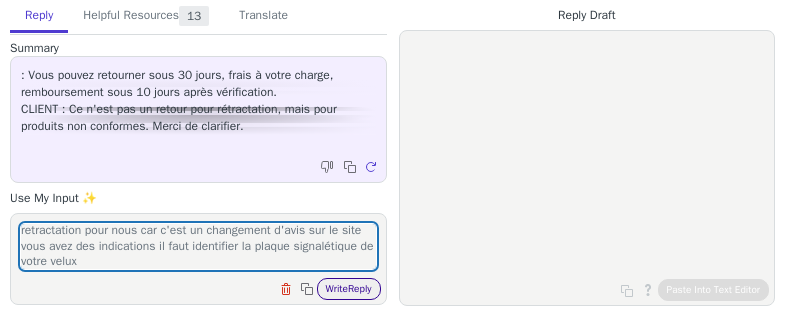 click on "Write  Reply" at bounding box center [349, 289] 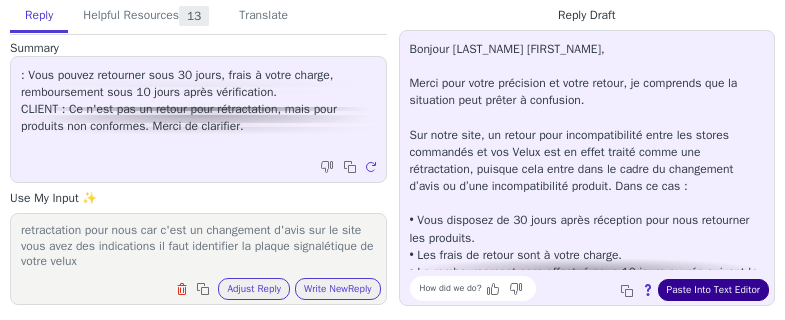 click on "Paste Into Text Editor" at bounding box center (713, 290) 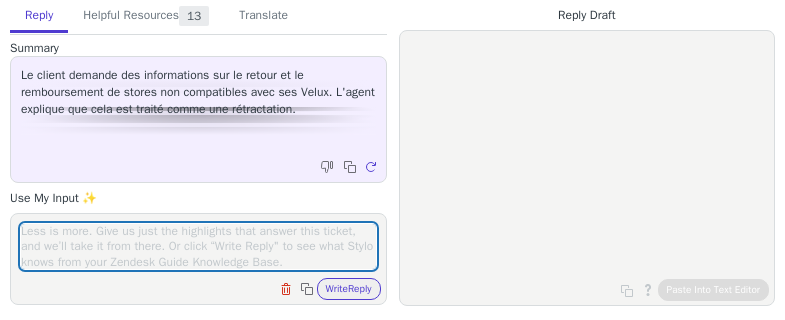 scroll, scrollTop: 0, scrollLeft: 0, axis: both 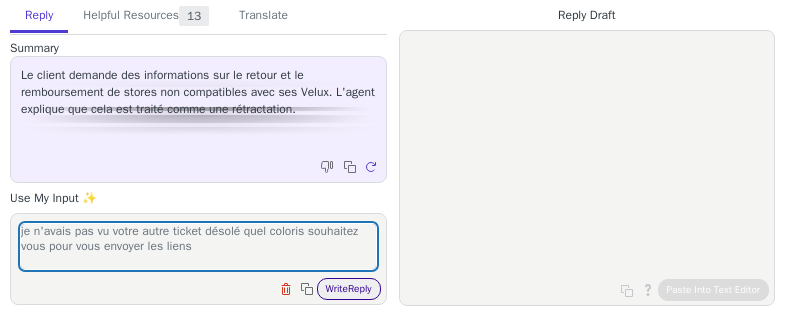 type on "je n'avais pas vu votre autre ticket désolé quel coloris souhaitez vous pour vous envoyer les liens" 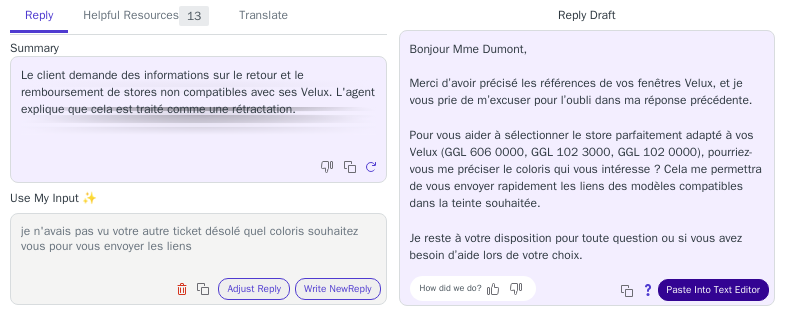 click on "Paste Into Text Editor" at bounding box center (713, 290) 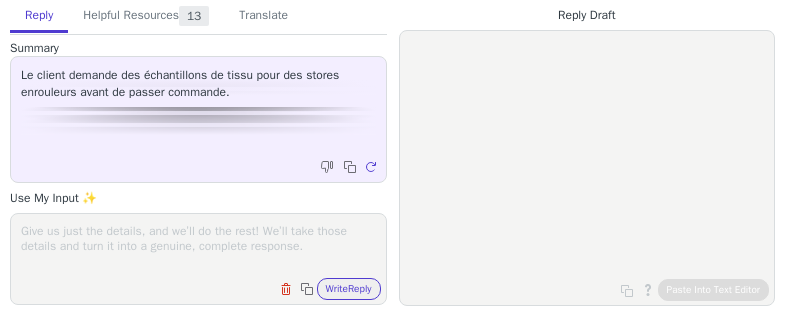 scroll, scrollTop: 0, scrollLeft: 0, axis: both 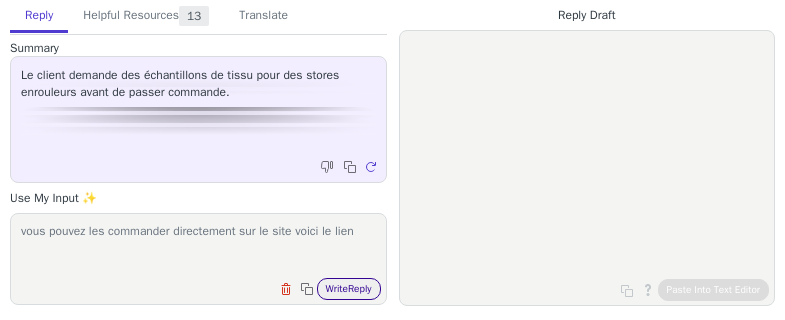 type on "vous pouvez les commander directement sur le site voici le lien" 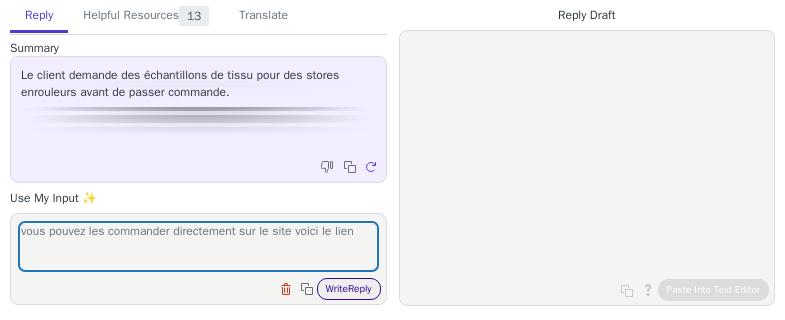 click on "Write  Reply" at bounding box center [349, 289] 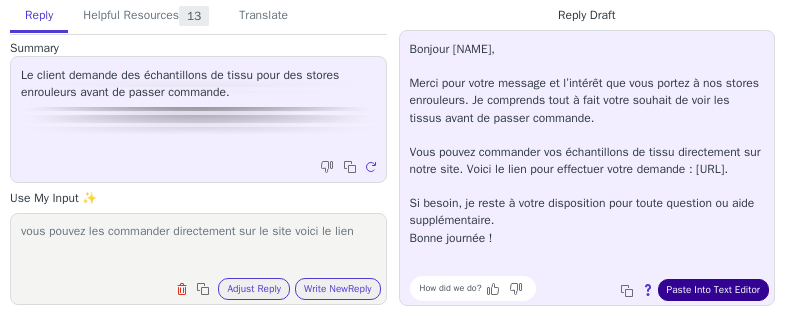 click on "Paste Into Text Editor" at bounding box center [713, 290] 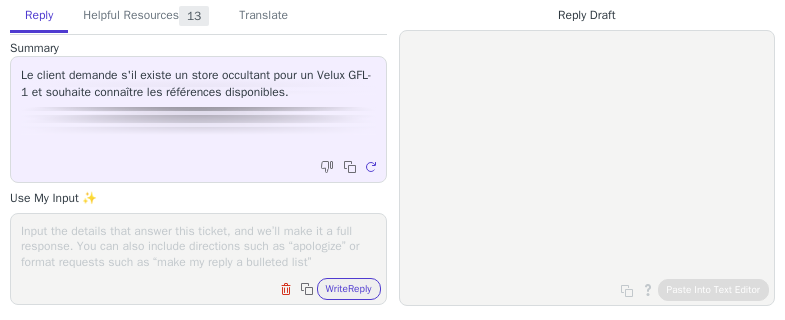 scroll, scrollTop: 0, scrollLeft: 0, axis: both 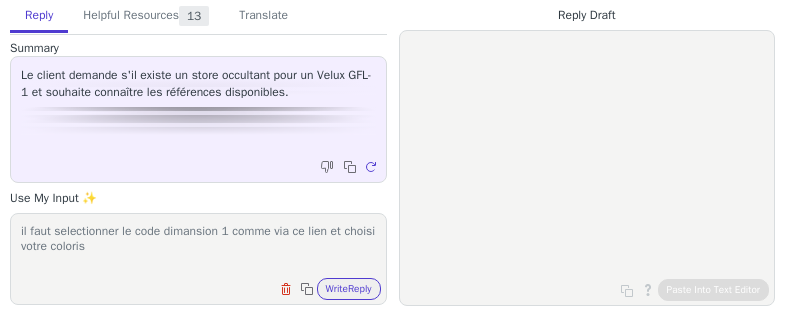 type on "il faut selectionner le code dimansion 1 comme via ce lien et choisi votre coloris" 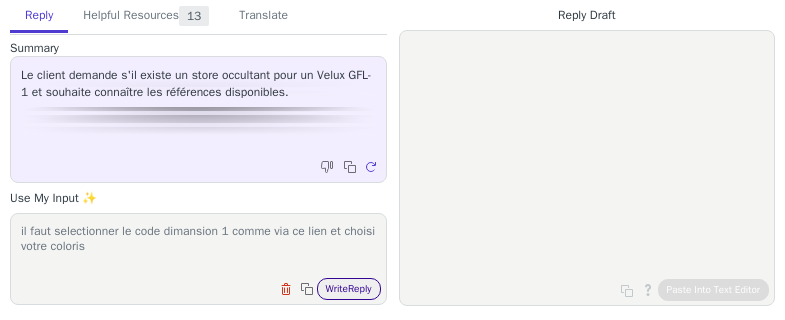 click on "Write  Reply" at bounding box center (349, 289) 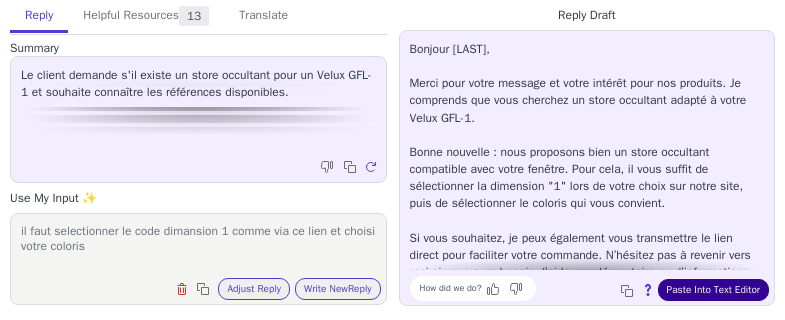 click on "Paste Into Text Editor" at bounding box center [713, 290] 